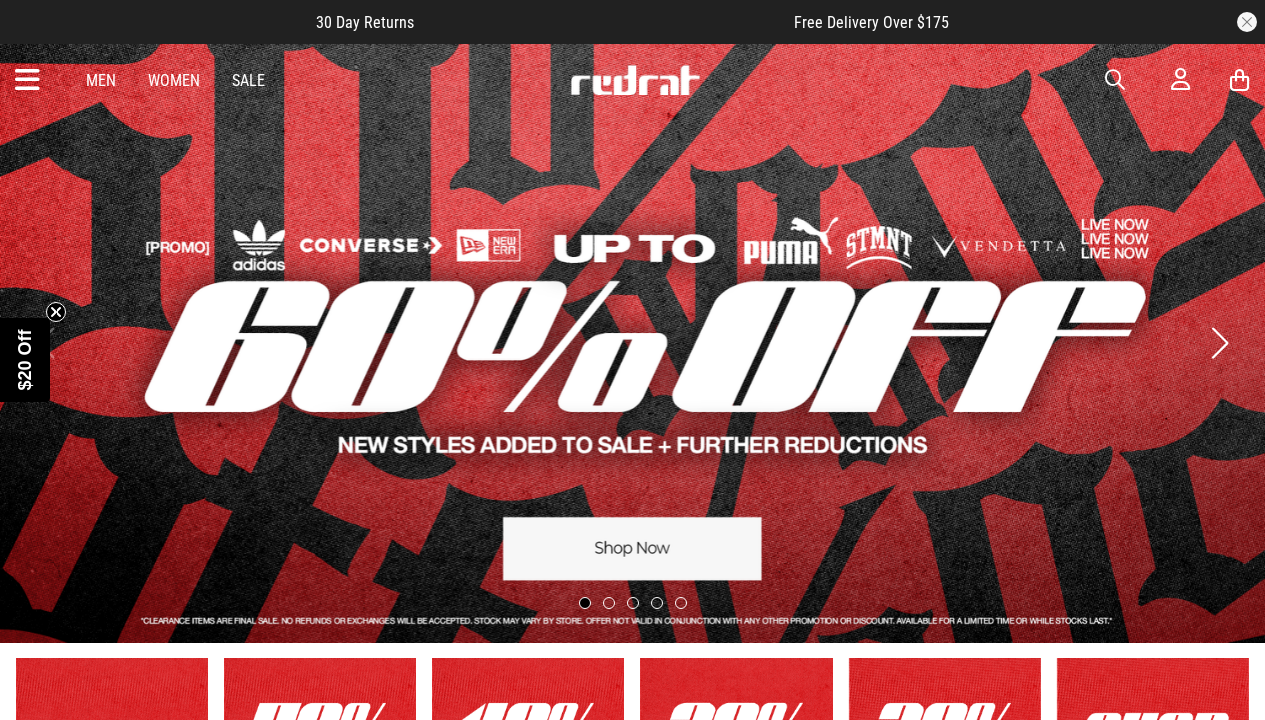 scroll, scrollTop: 0, scrollLeft: 0, axis: both 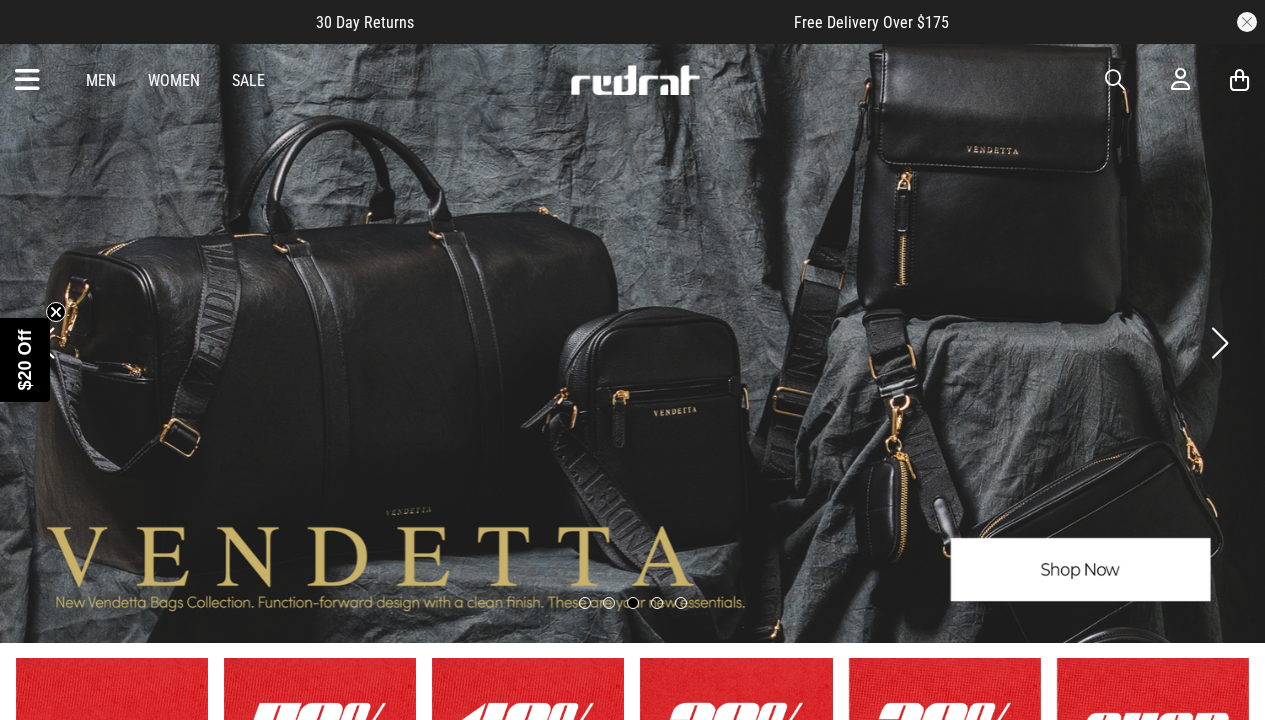 click on "Men   Women   Sale     Sign in     New       Back         Footwear       Back         Mens       Back         Womens       Back         Youth & Kids       Back         Jewellery       Back         Headwear       Back         Accessories       Back         Deals       Back         Sale   UP TO 60% OFF
Shop by Brand
adidas
Converse
New Era
See all brands     Gift Cards   Find a Store   Delivery   Returns & Exchanges   FAQ   Contact Us
Payment Options Only at Red Rat
Let's keep in touch
Back" at bounding box center (632, 80) 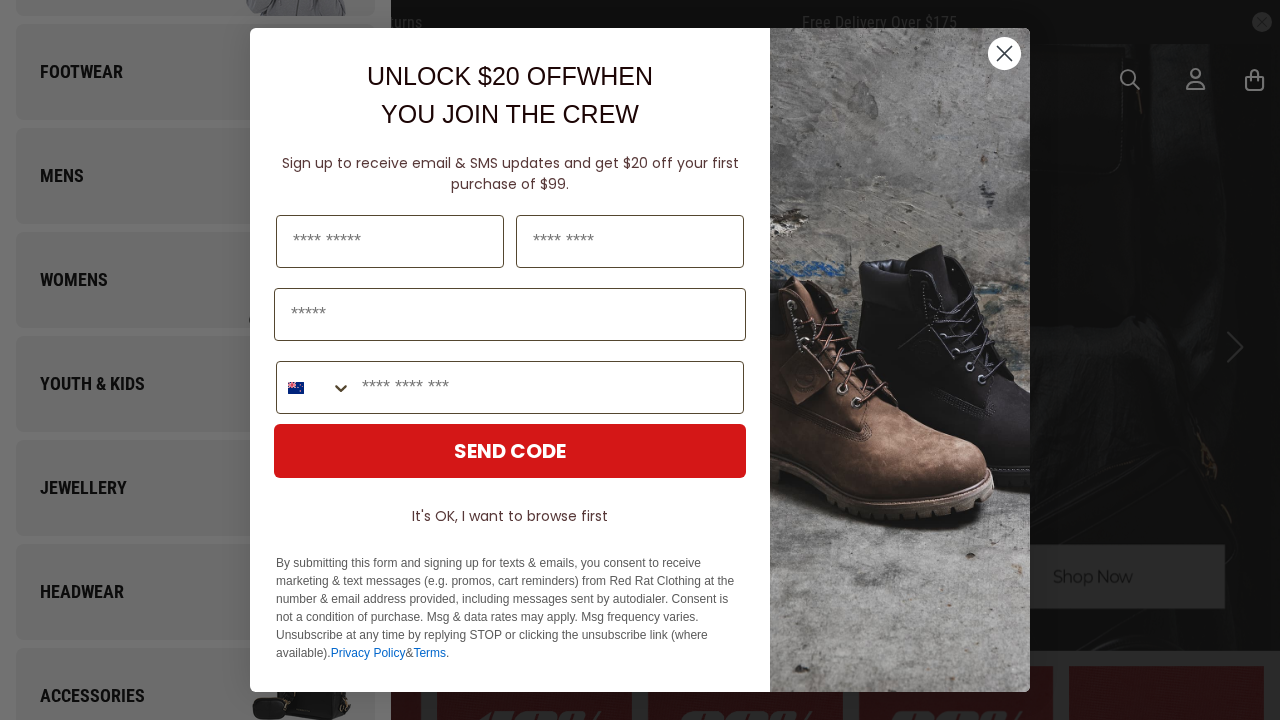 scroll, scrollTop: 602, scrollLeft: 0, axis: vertical 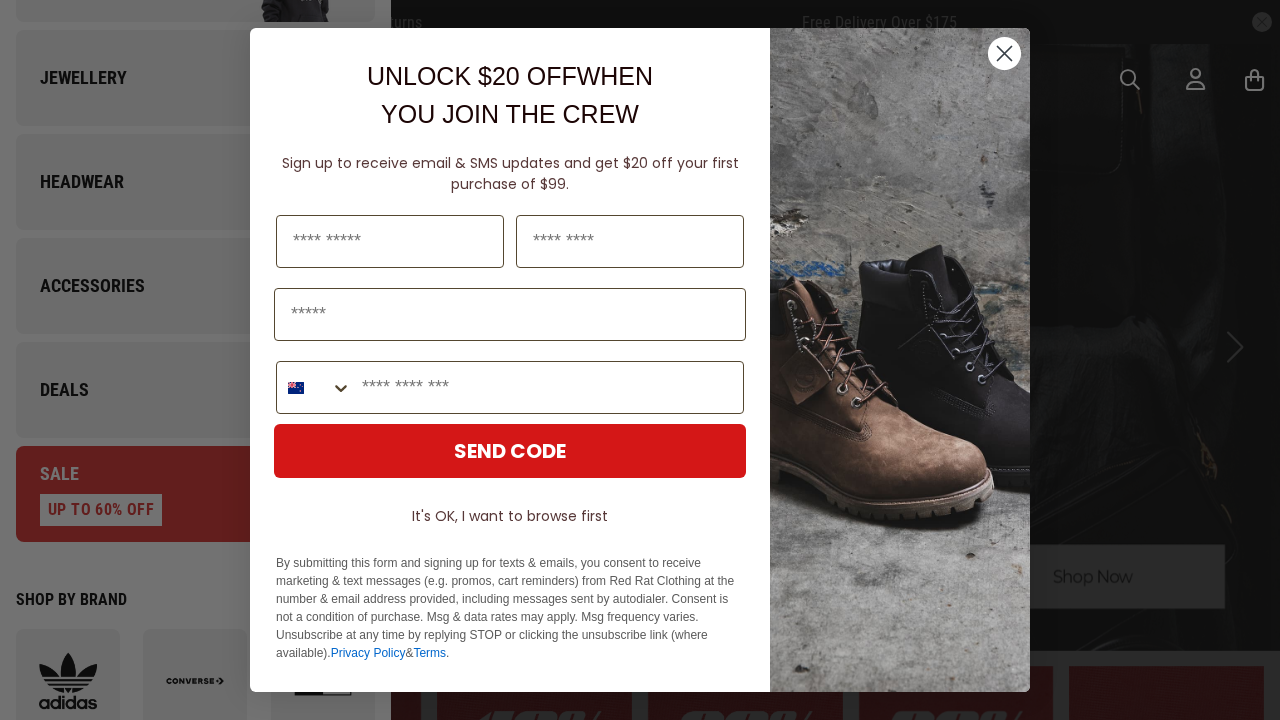 click 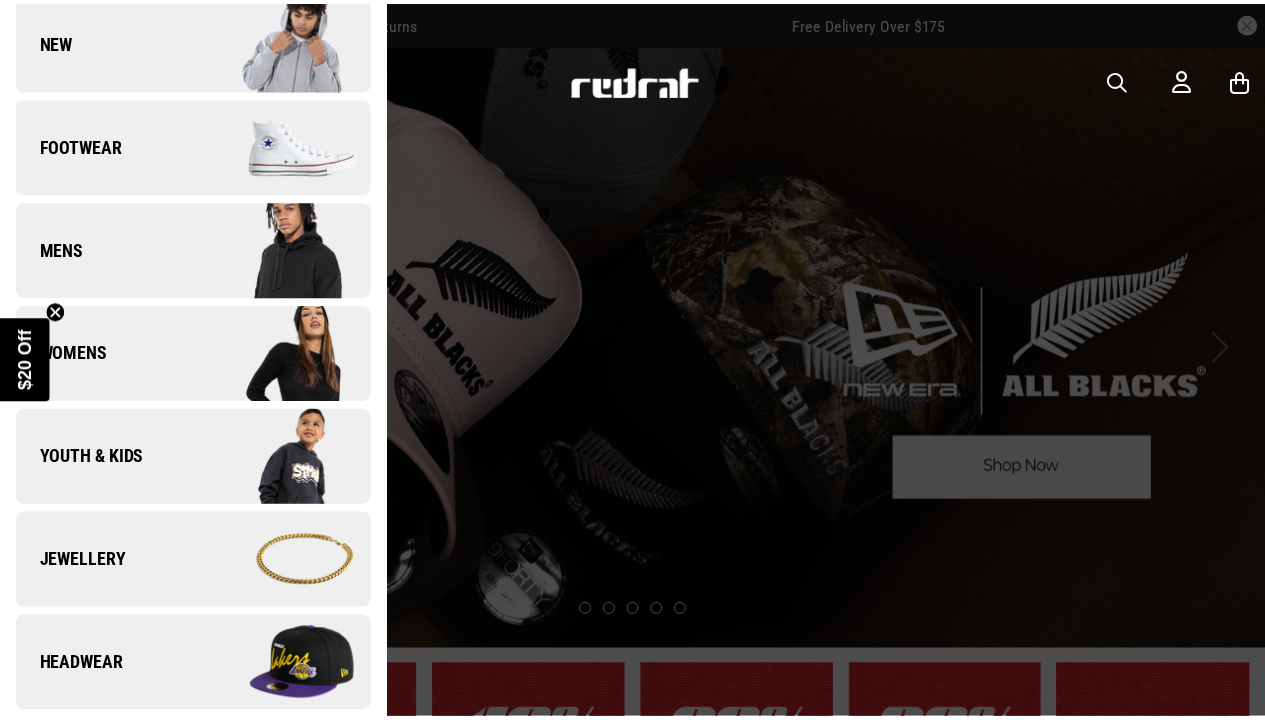 scroll, scrollTop: 0, scrollLeft: 0, axis: both 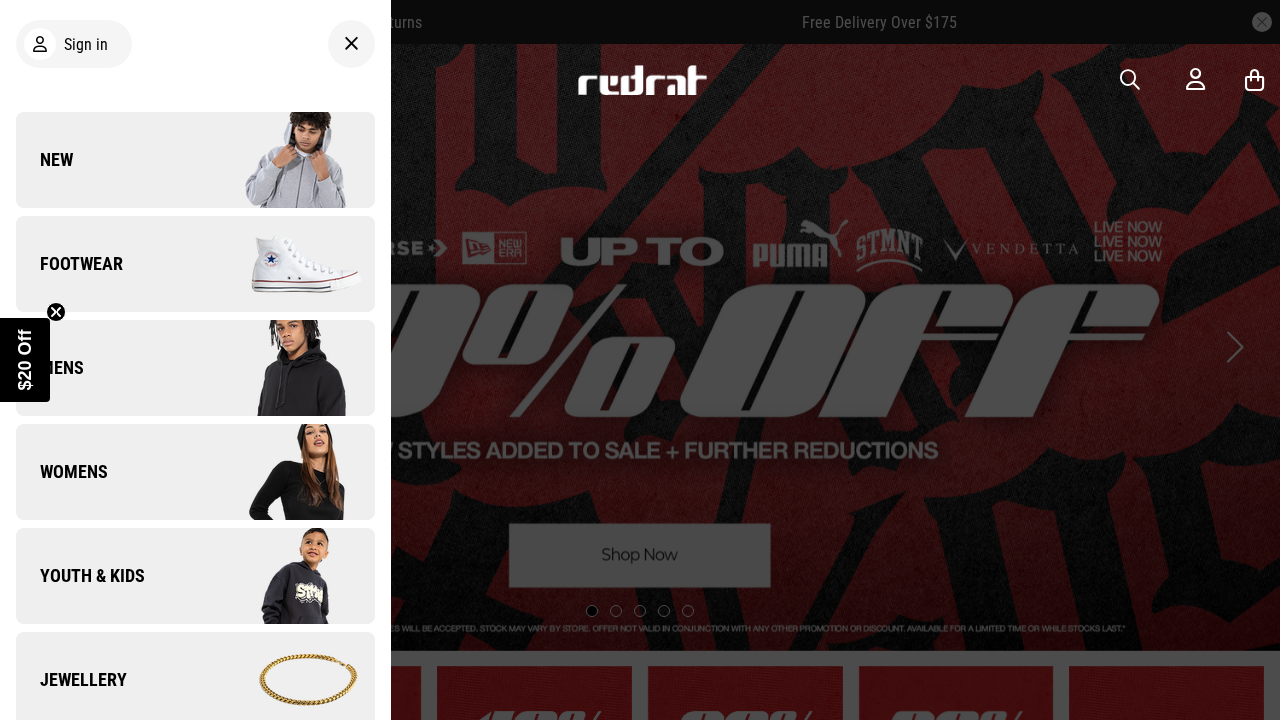 click at bounding box center [640, 360] 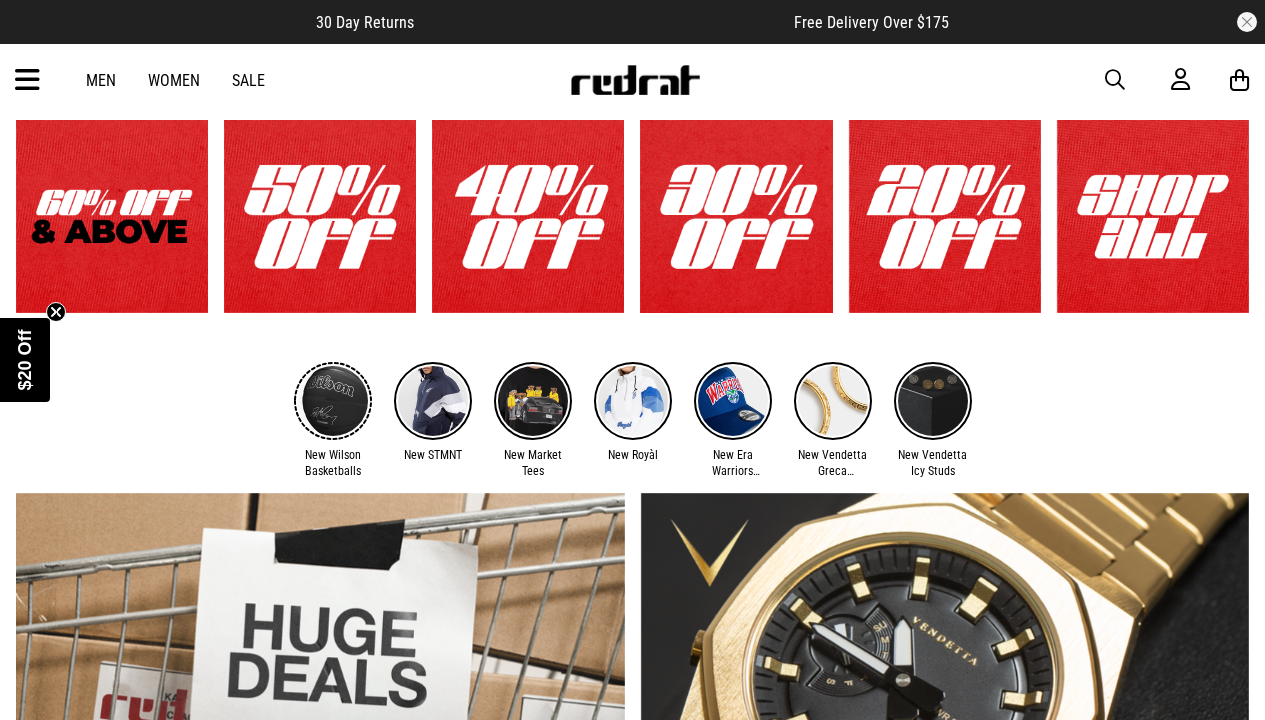 scroll, scrollTop: 0, scrollLeft: 0, axis: both 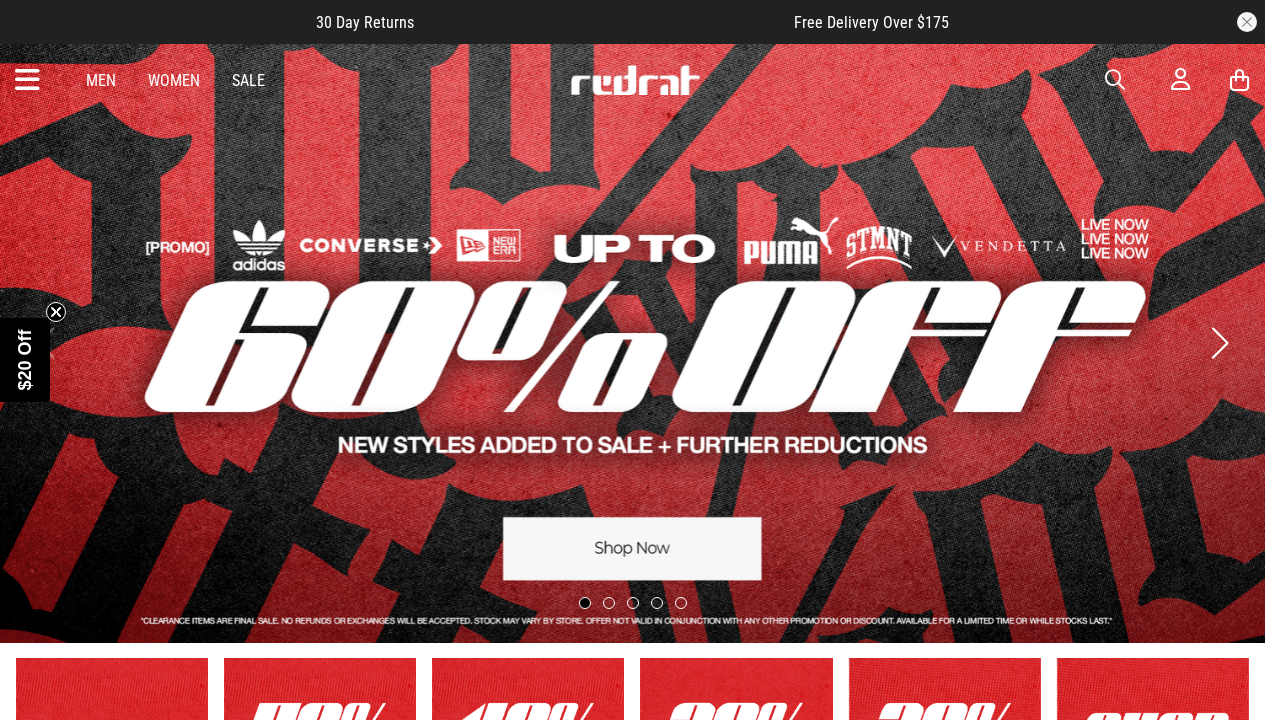 click on "Men" at bounding box center (101, 80) 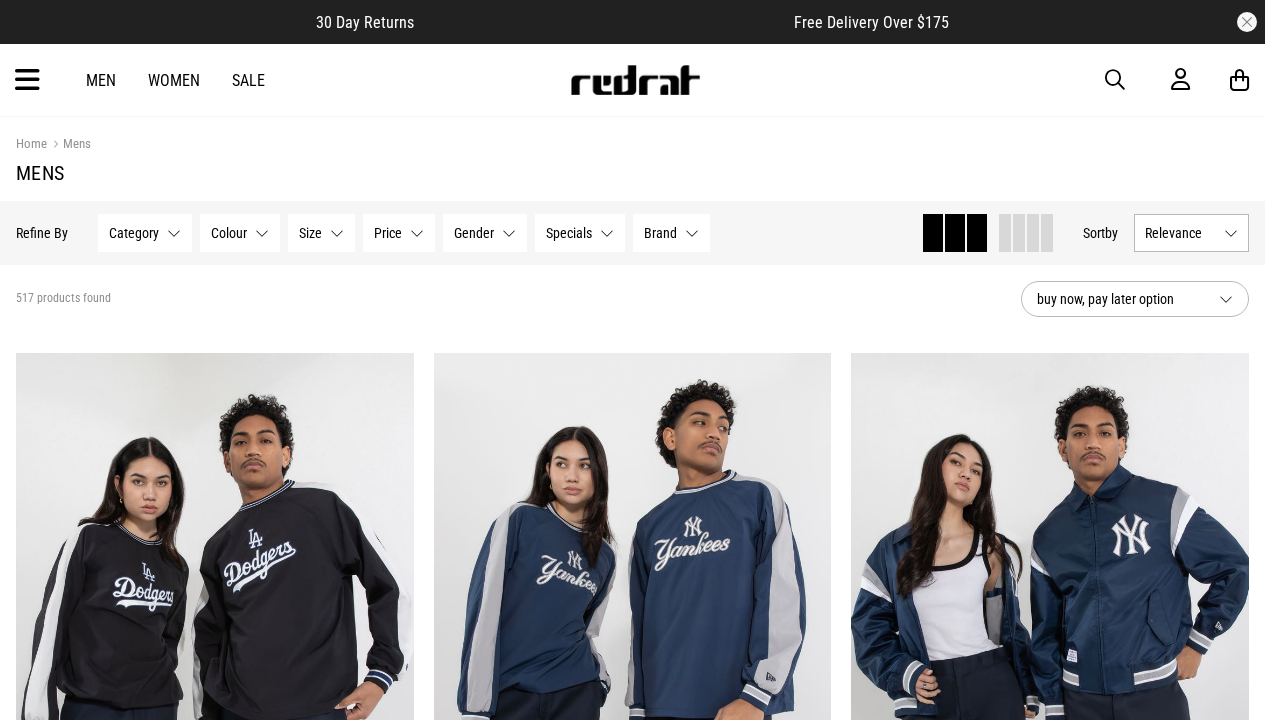scroll, scrollTop: 0, scrollLeft: 0, axis: both 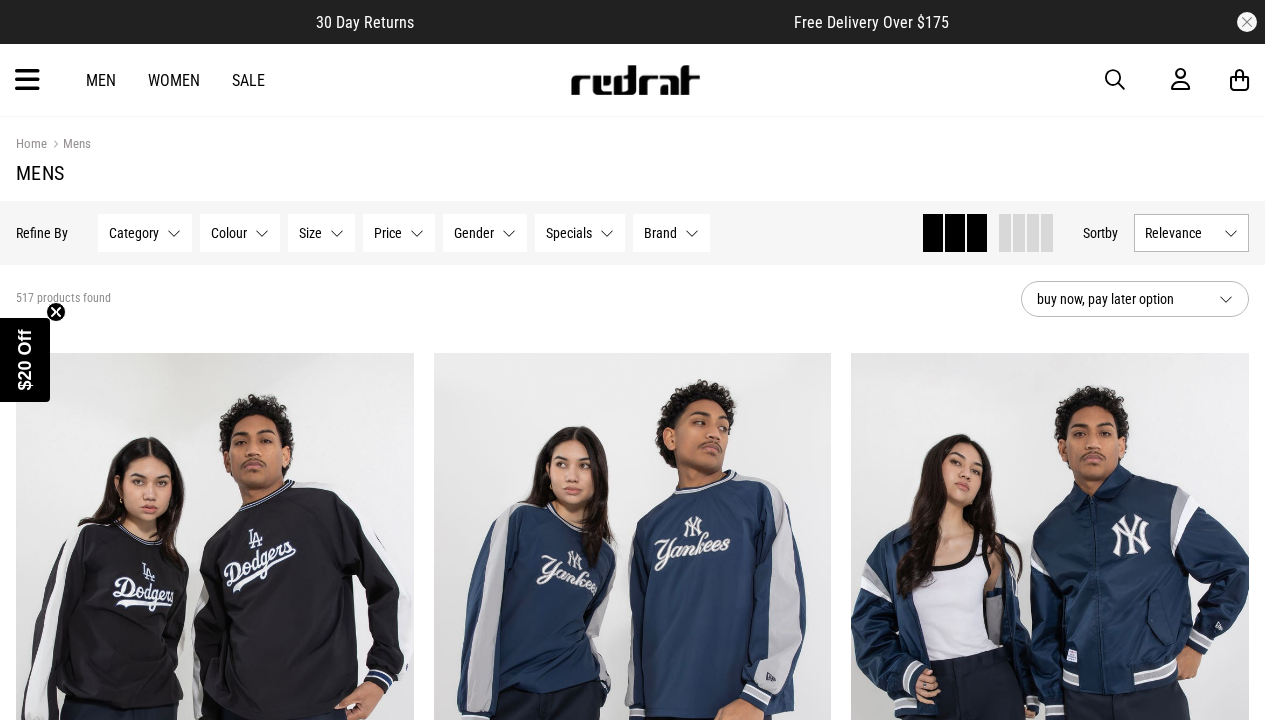 click on "Brand  None selected" at bounding box center [671, 233] 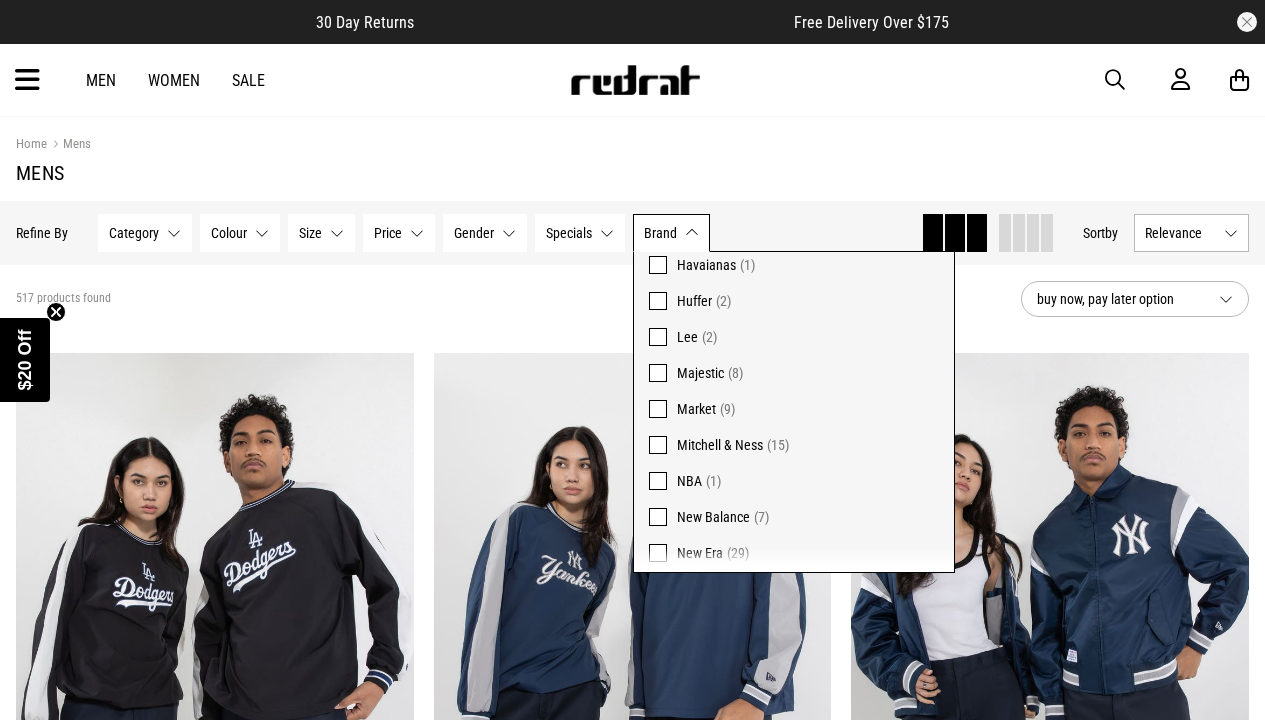 scroll, scrollTop: 574, scrollLeft: 0, axis: vertical 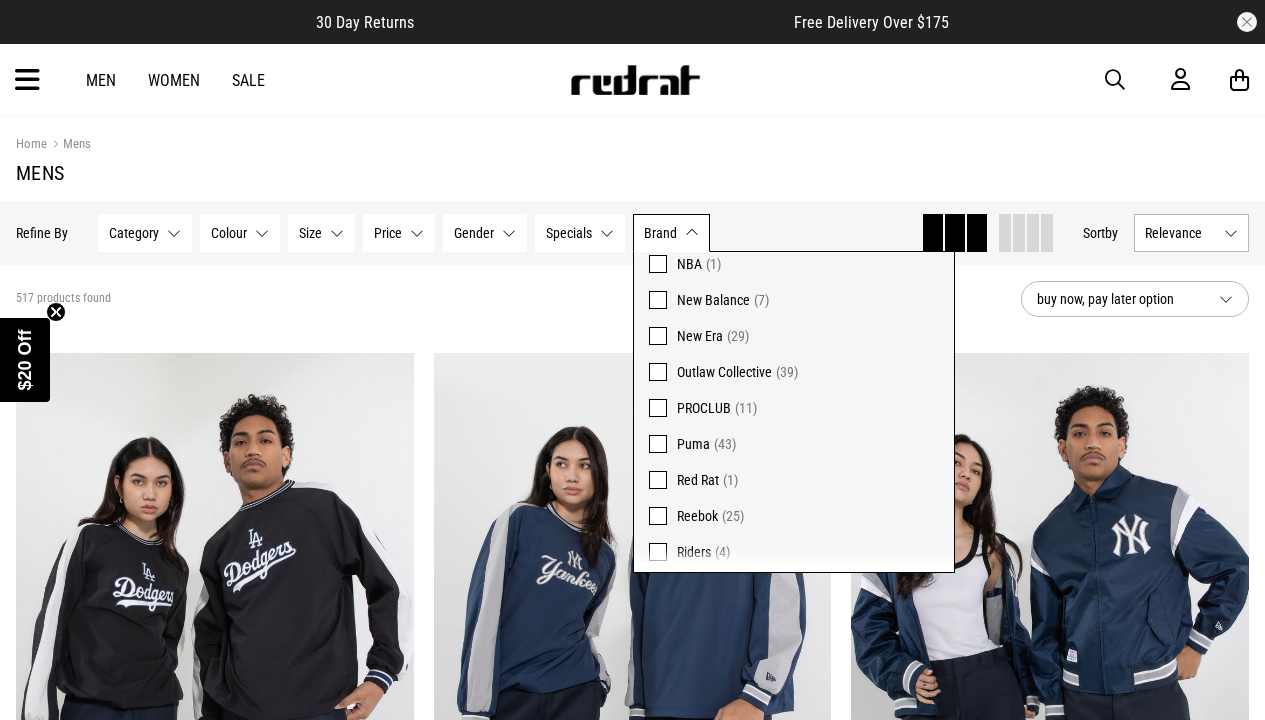 click at bounding box center (658, 516) 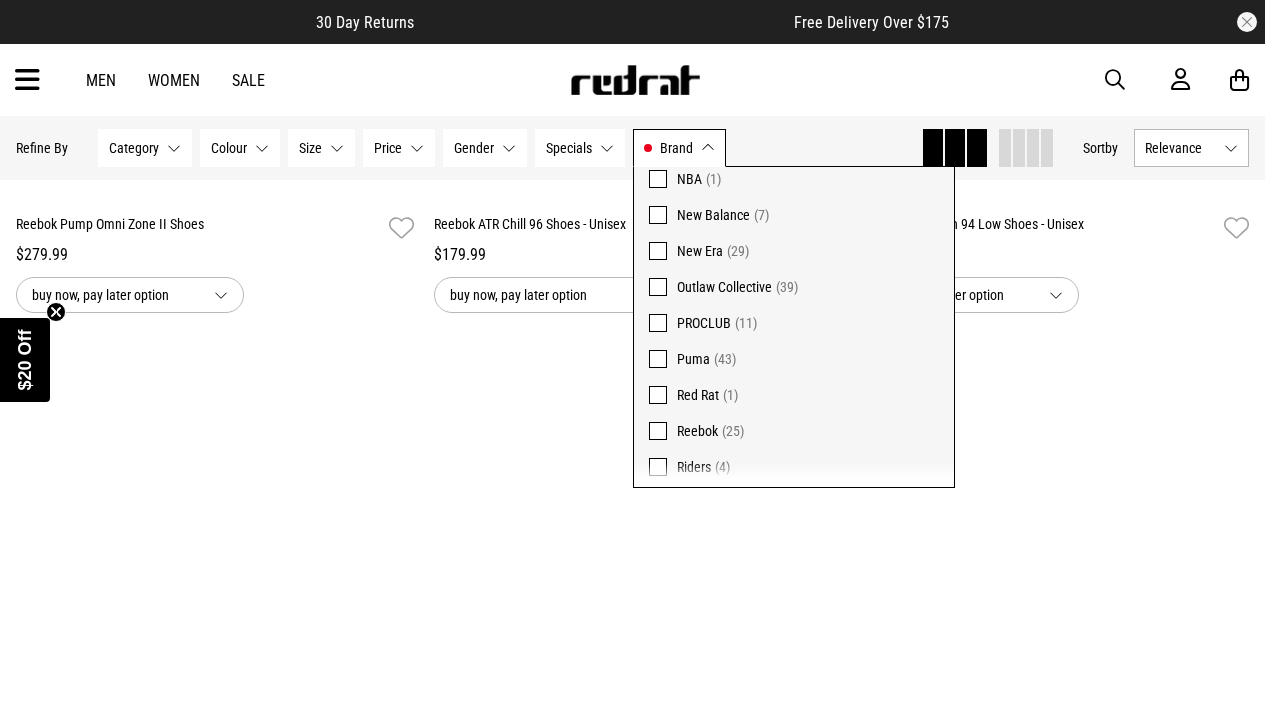 scroll, scrollTop: 754, scrollLeft: 0, axis: vertical 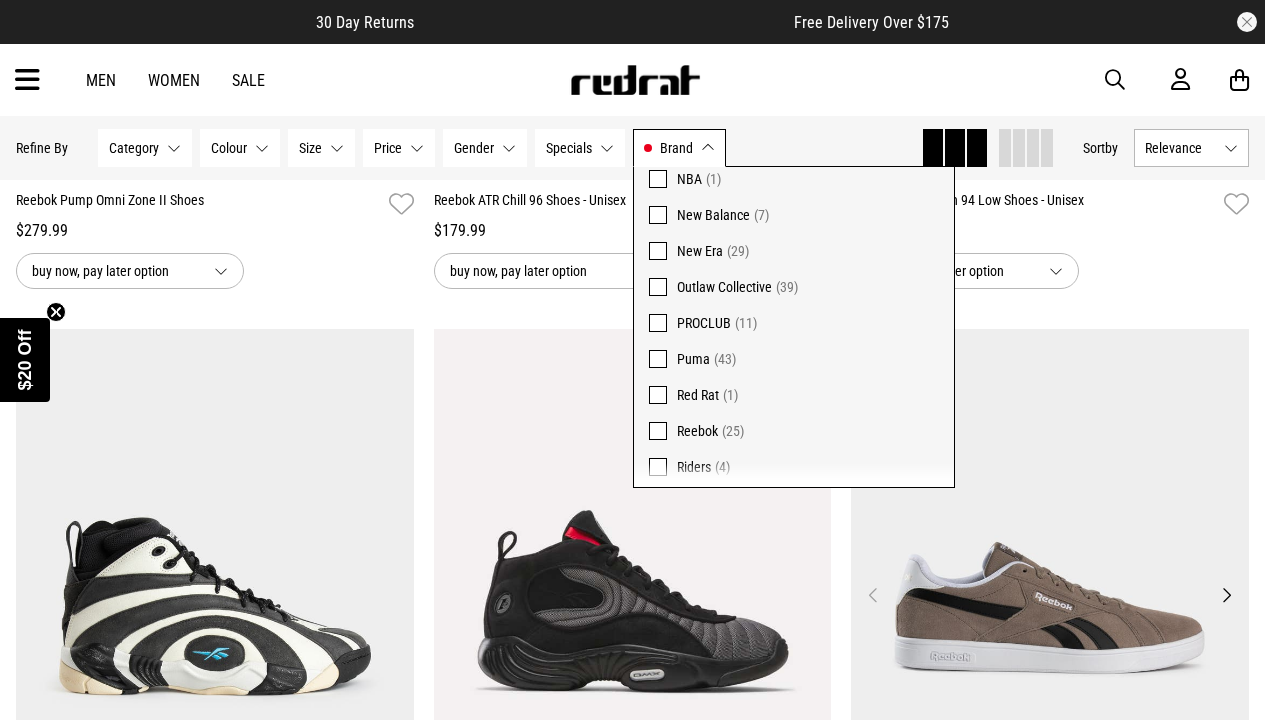 click at bounding box center (1050, 607) 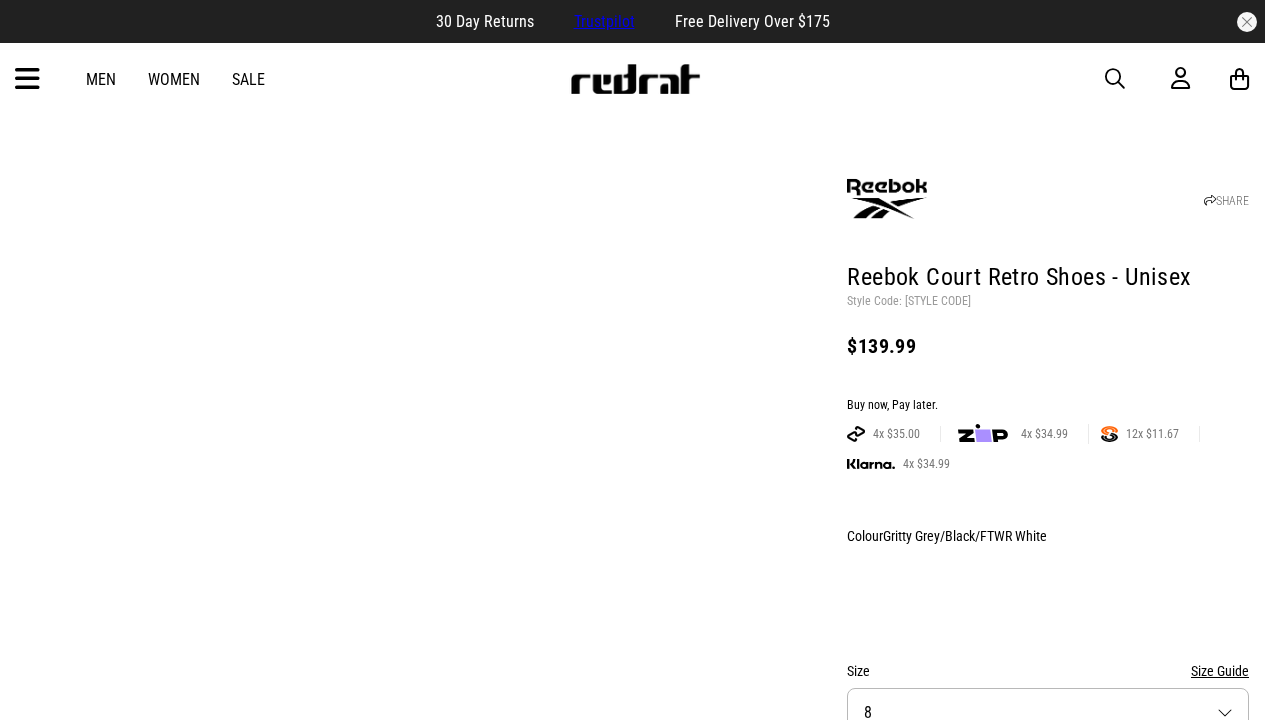 scroll, scrollTop: 0, scrollLeft: 0, axis: both 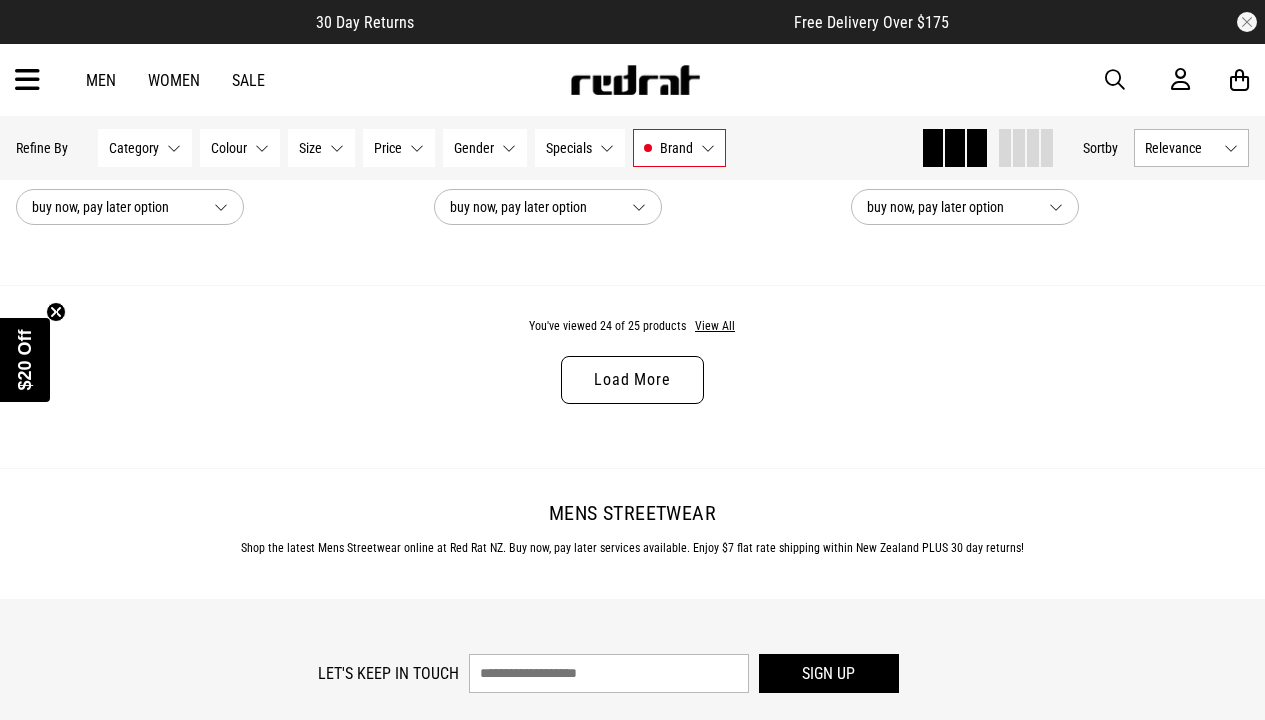 click on "Load More" at bounding box center [632, 380] 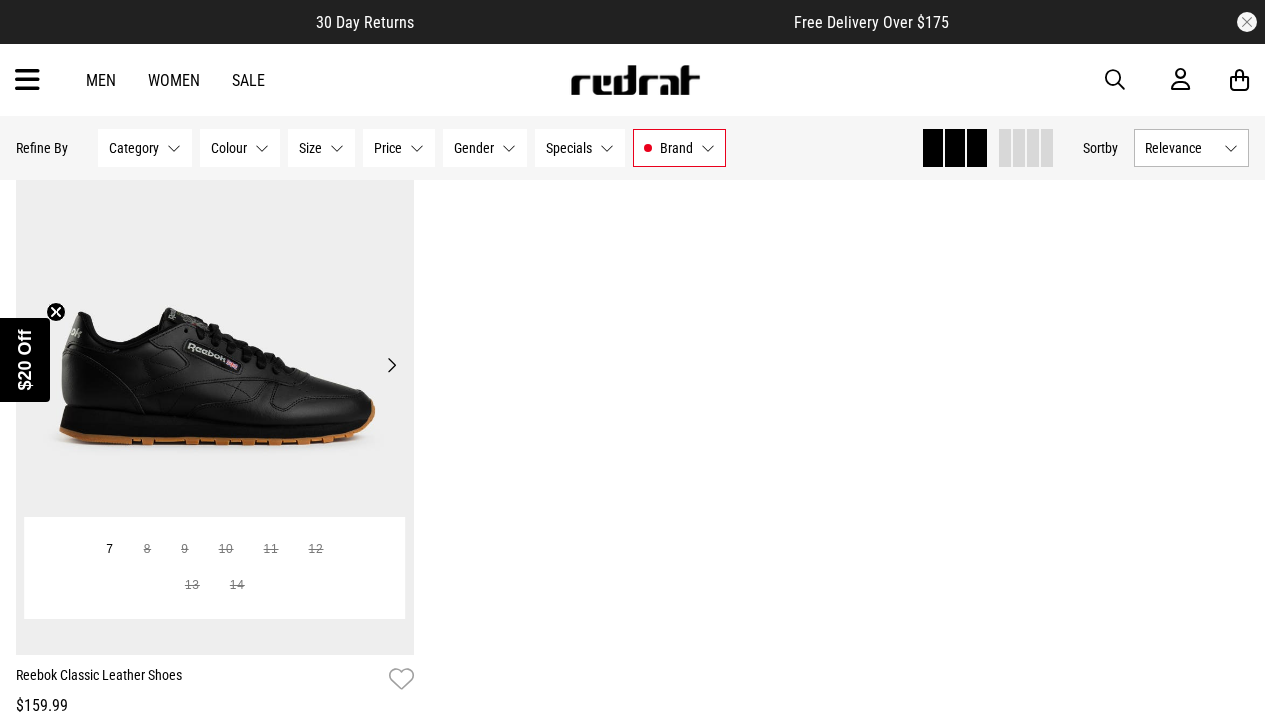 scroll, scrollTop: 6164, scrollLeft: 0, axis: vertical 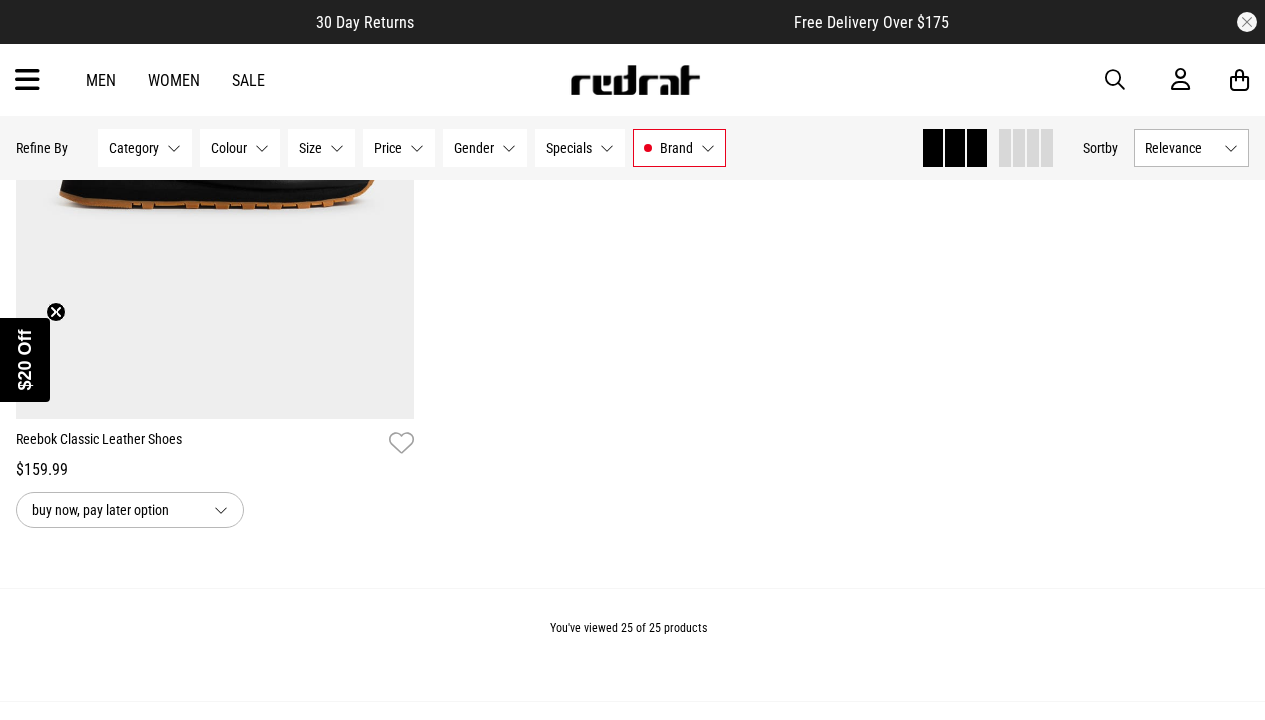 click on "Sale" at bounding box center [248, 80] 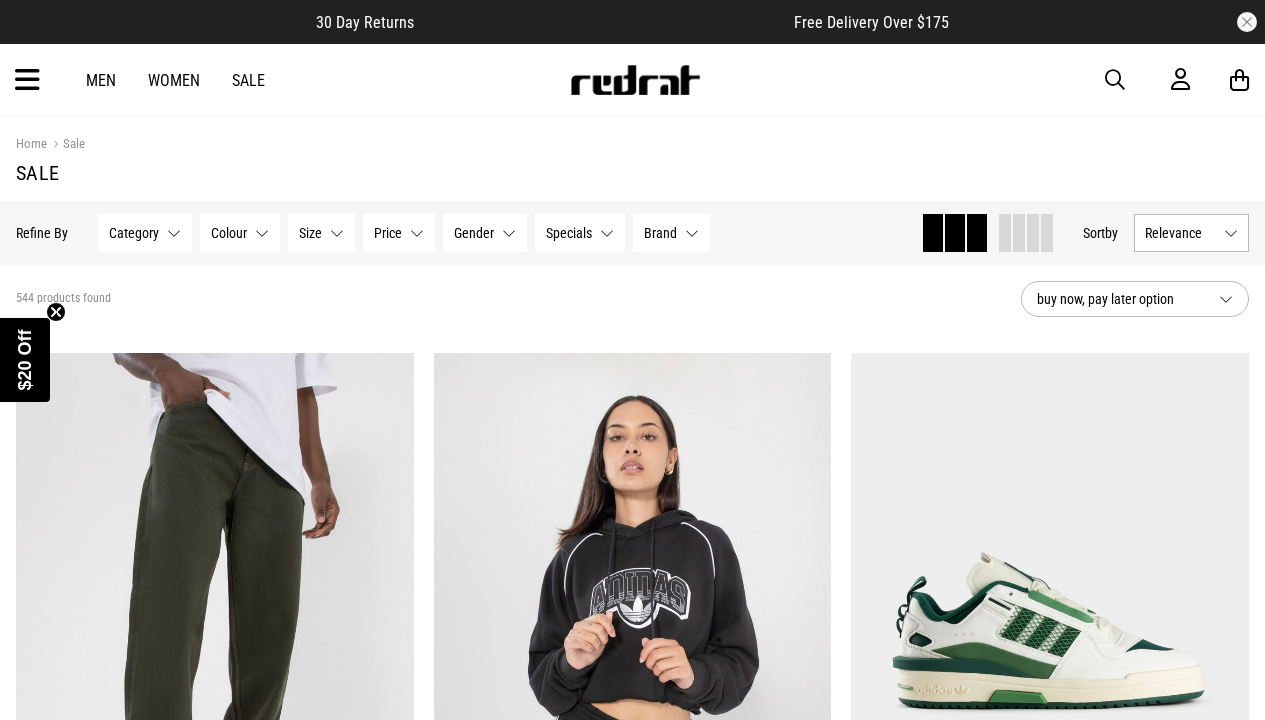 scroll, scrollTop: 0, scrollLeft: 0, axis: both 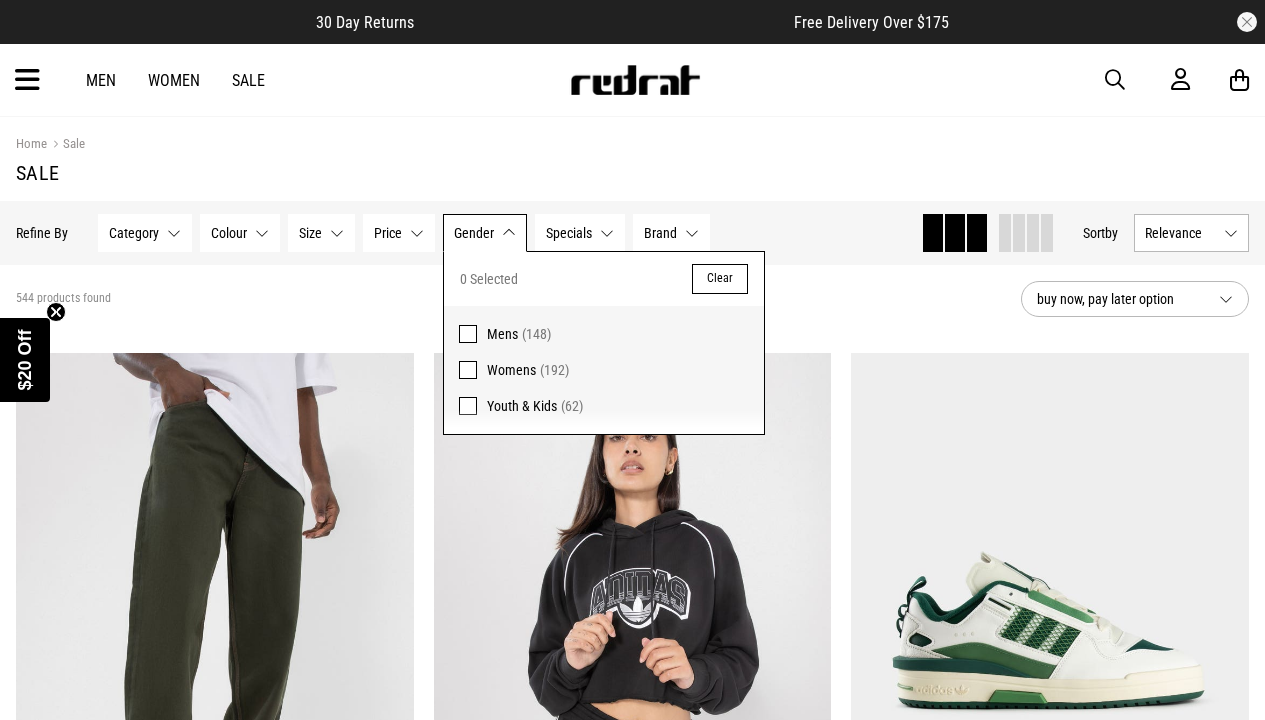 click at bounding box center (468, 334) 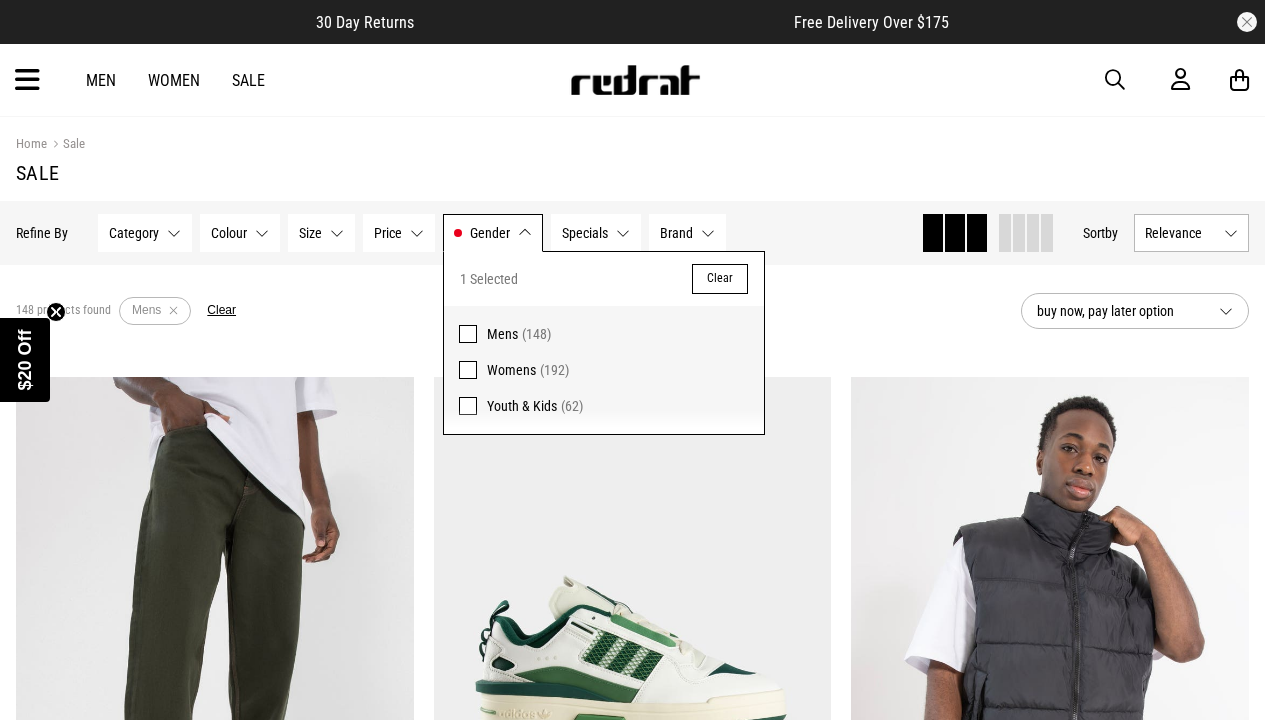 click on "Sale" at bounding box center [632, 173] 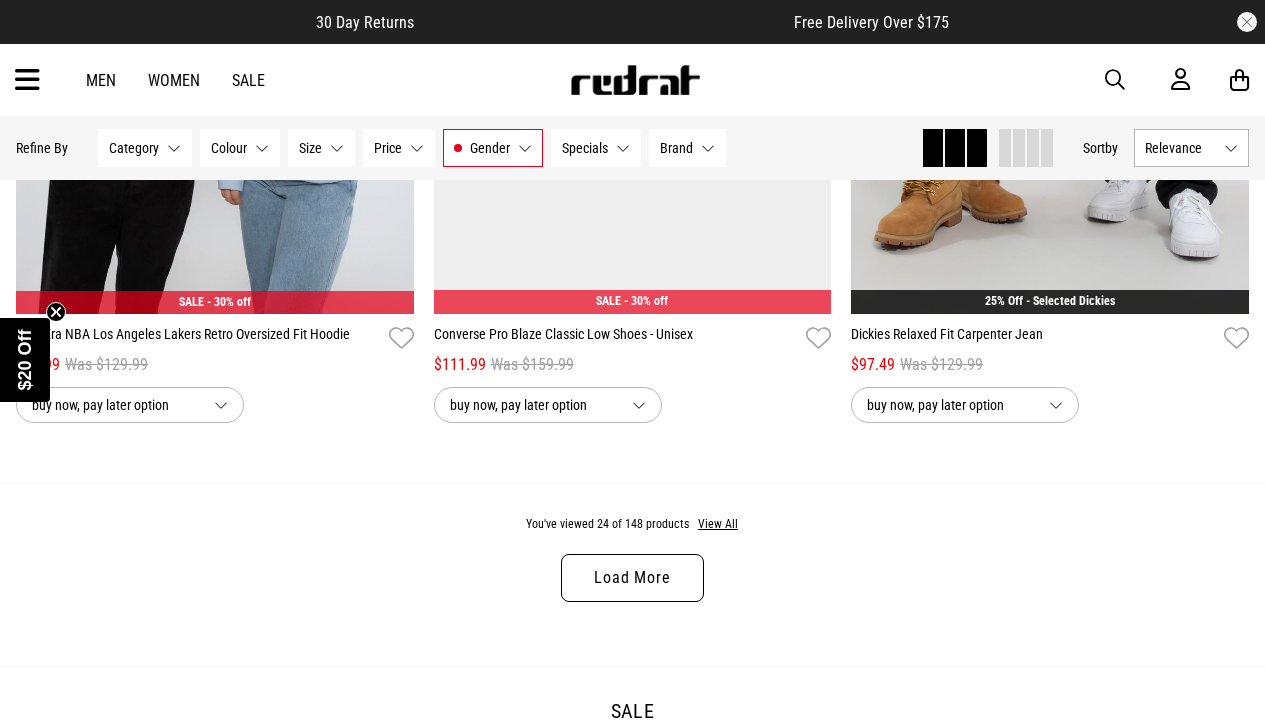 scroll, scrollTop: 5755, scrollLeft: 0, axis: vertical 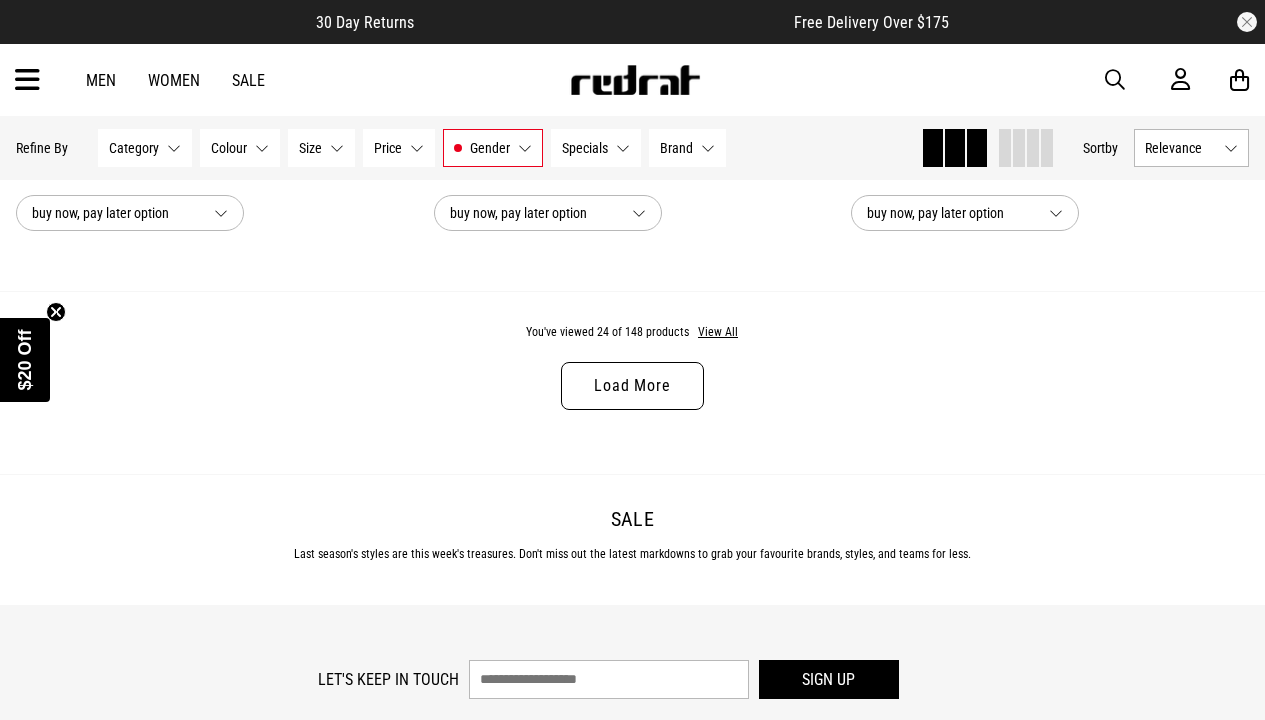 drag, startPoint x: 626, startPoint y: 375, endPoint x: 534, endPoint y: 342, distance: 97.73945 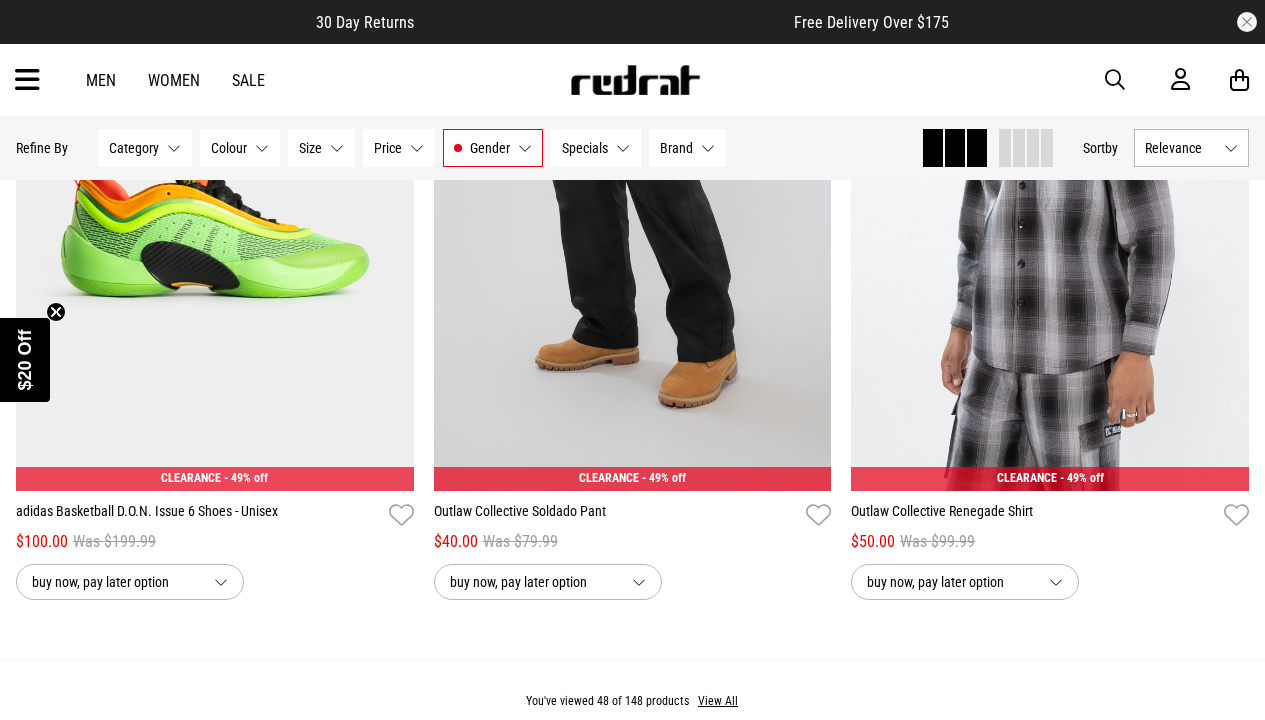scroll, scrollTop: 11238, scrollLeft: 0, axis: vertical 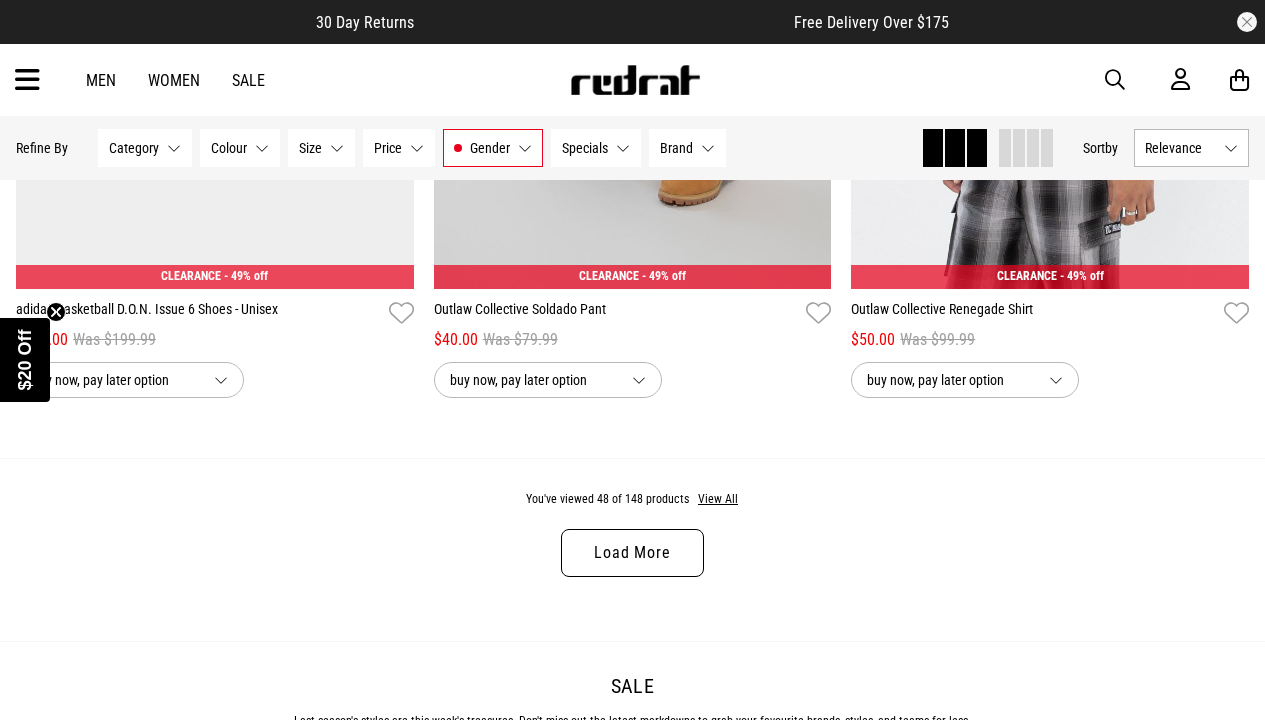click on "Load More" at bounding box center (632, 553) 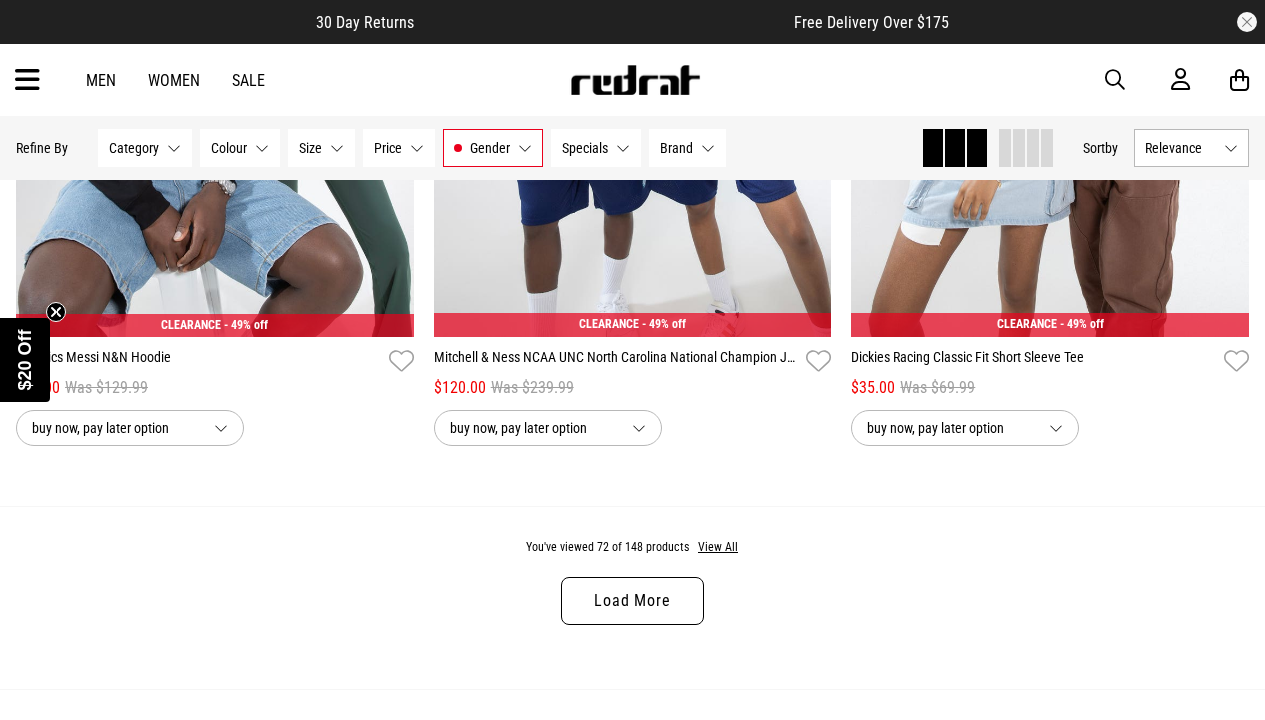 scroll, scrollTop: 17176, scrollLeft: 0, axis: vertical 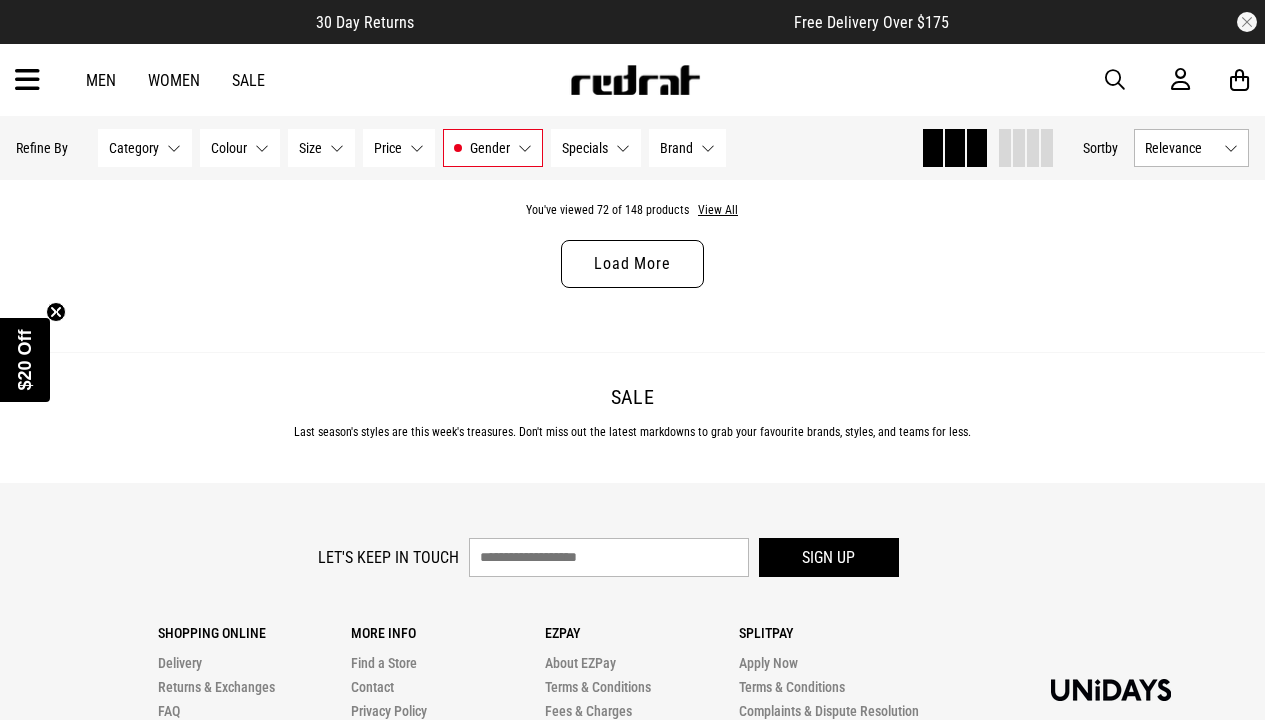 click on "Load More" at bounding box center (632, 264) 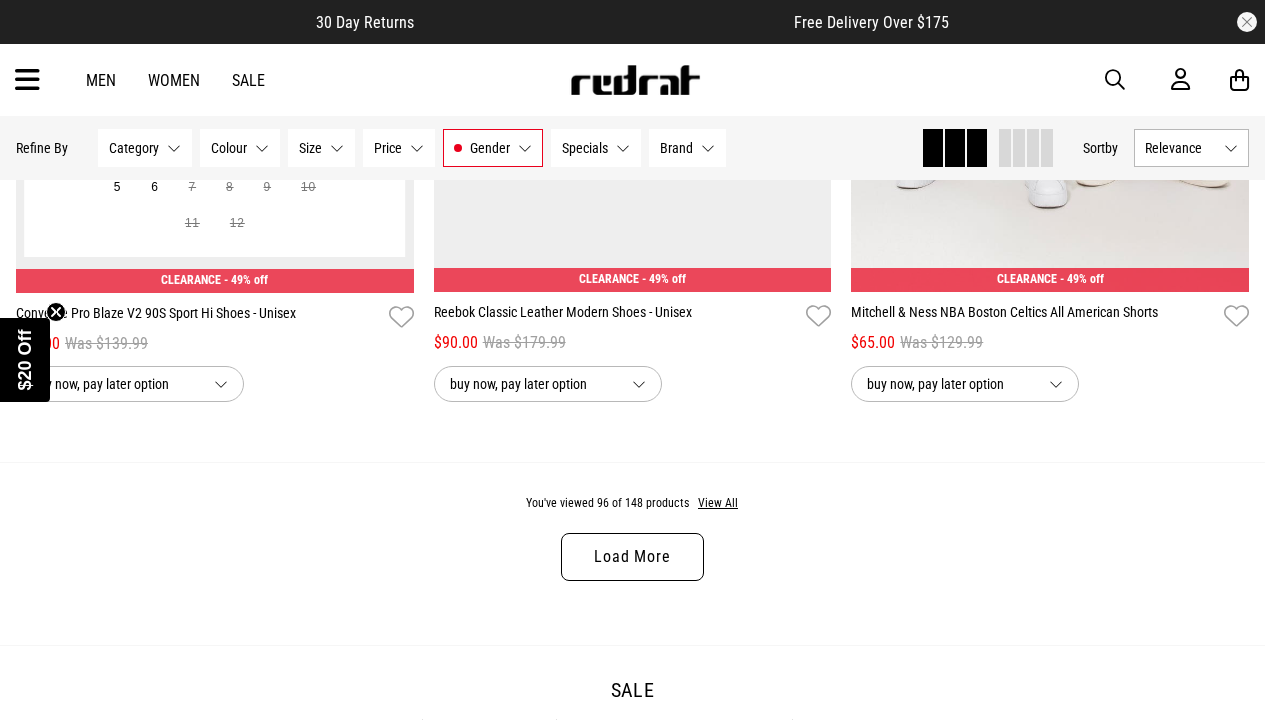 scroll, scrollTop: 22577, scrollLeft: 0, axis: vertical 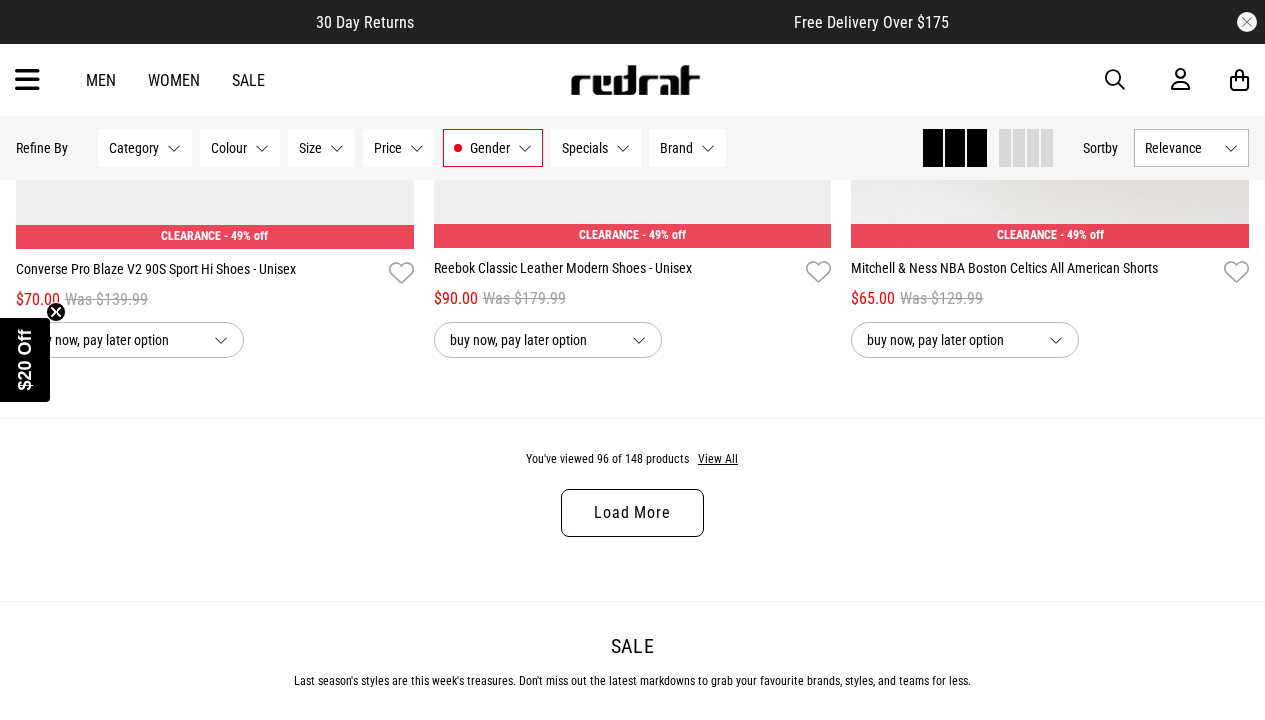 click on "Load More" at bounding box center [632, 513] 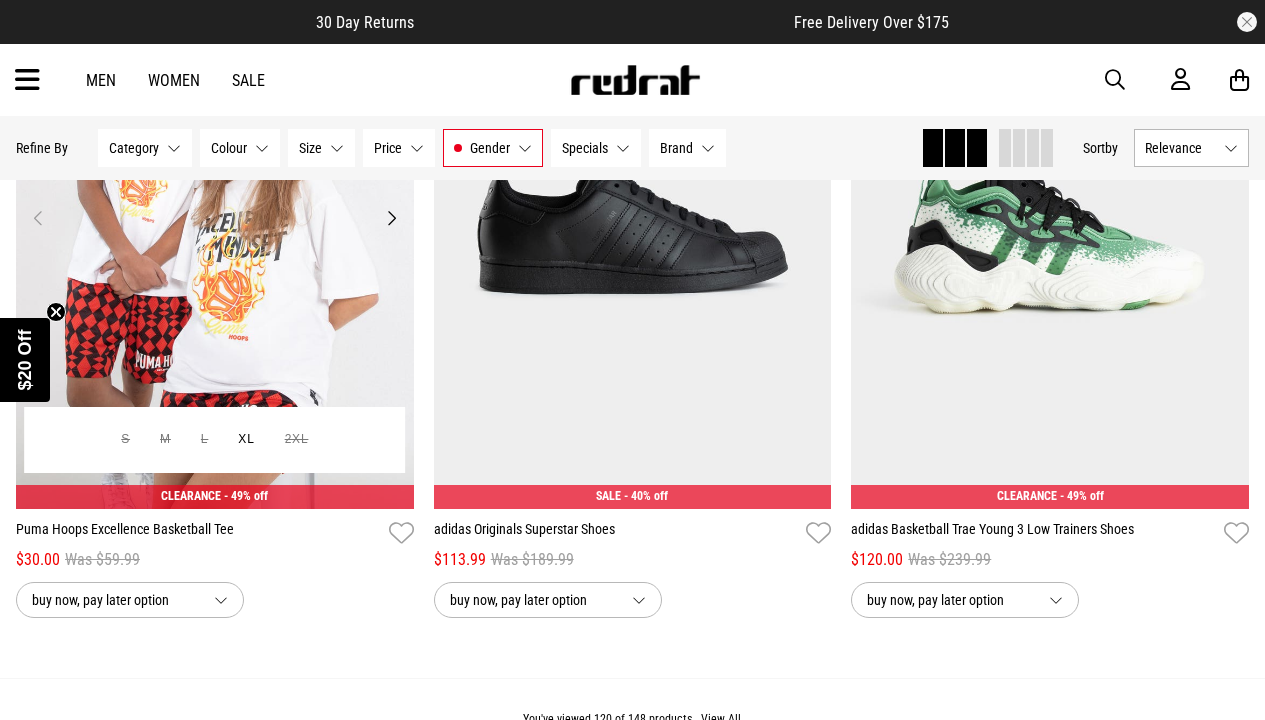 scroll, scrollTop: 28391, scrollLeft: 0, axis: vertical 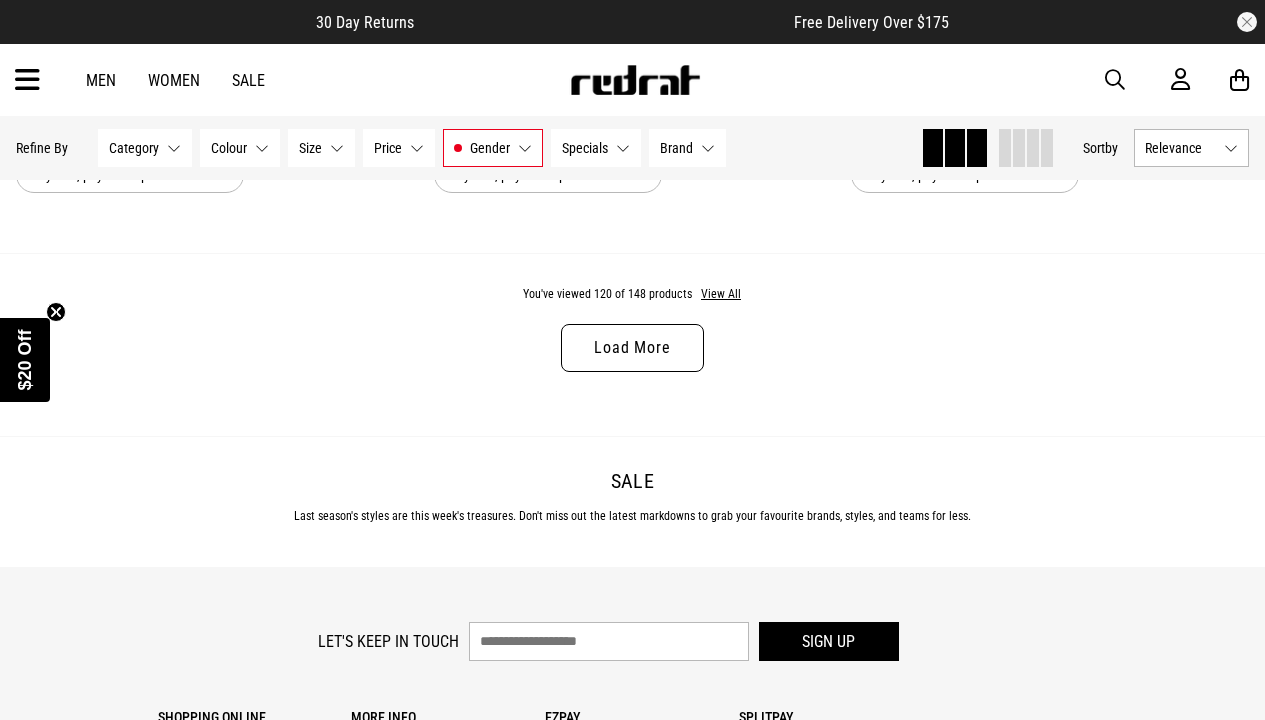 click on "Load More" at bounding box center (632, 348) 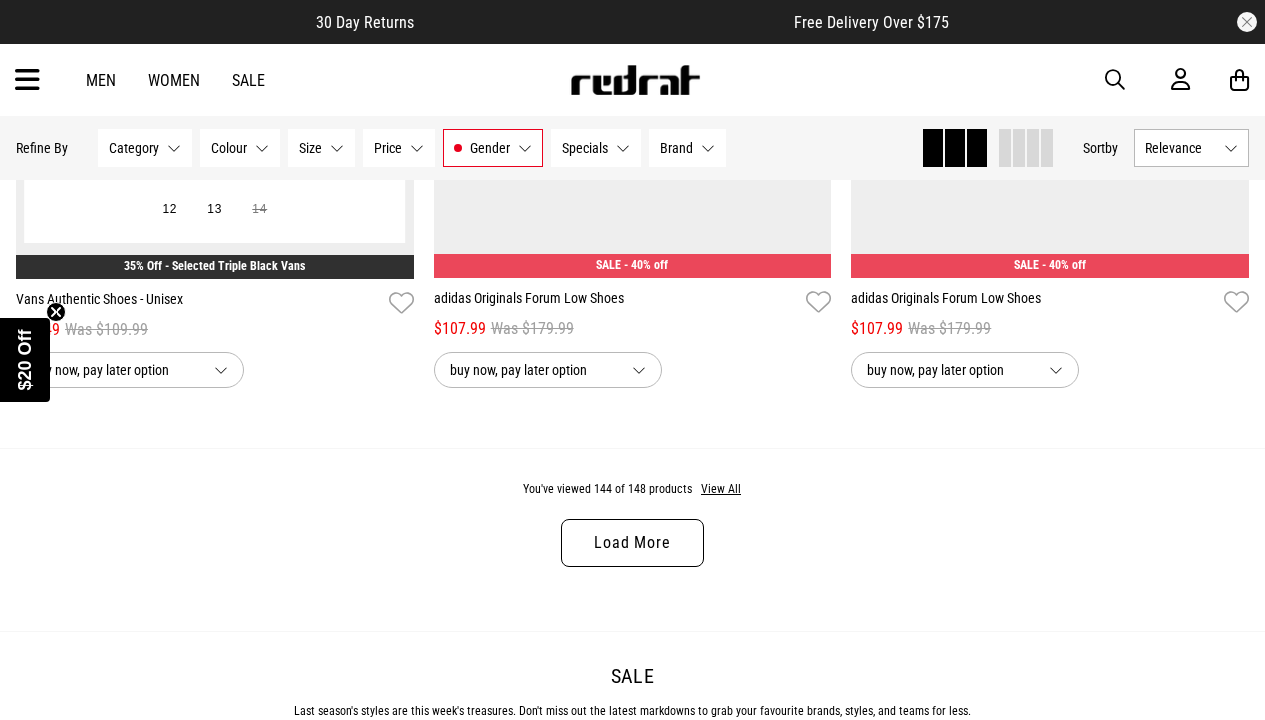scroll, scrollTop: 34076, scrollLeft: 0, axis: vertical 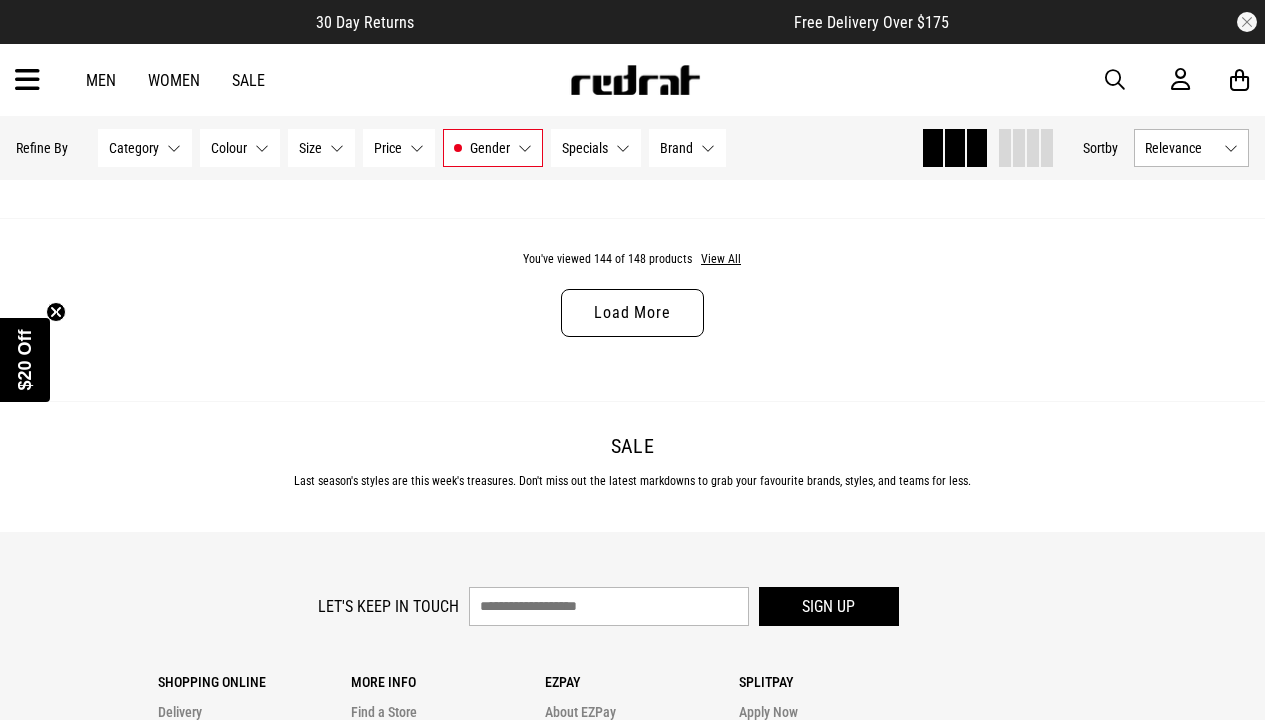 click on "Load More" at bounding box center (632, 313) 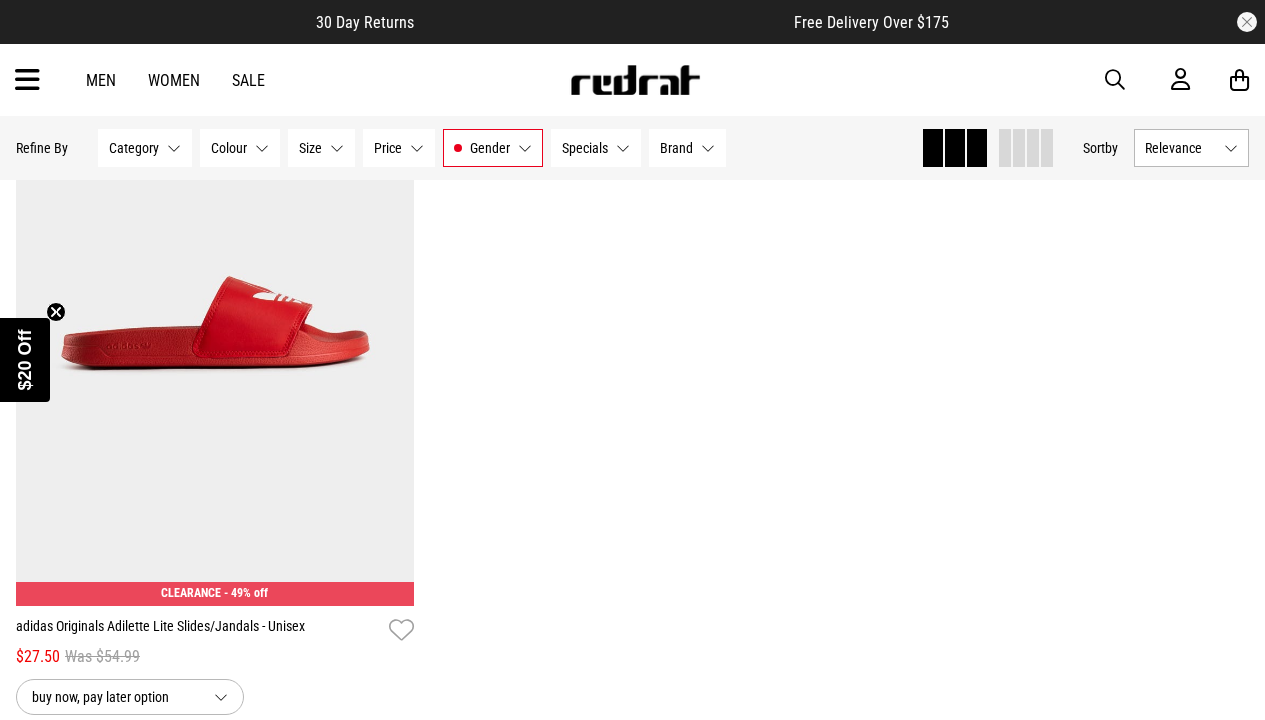 scroll, scrollTop: 35588, scrollLeft: 0, axis: vertical 